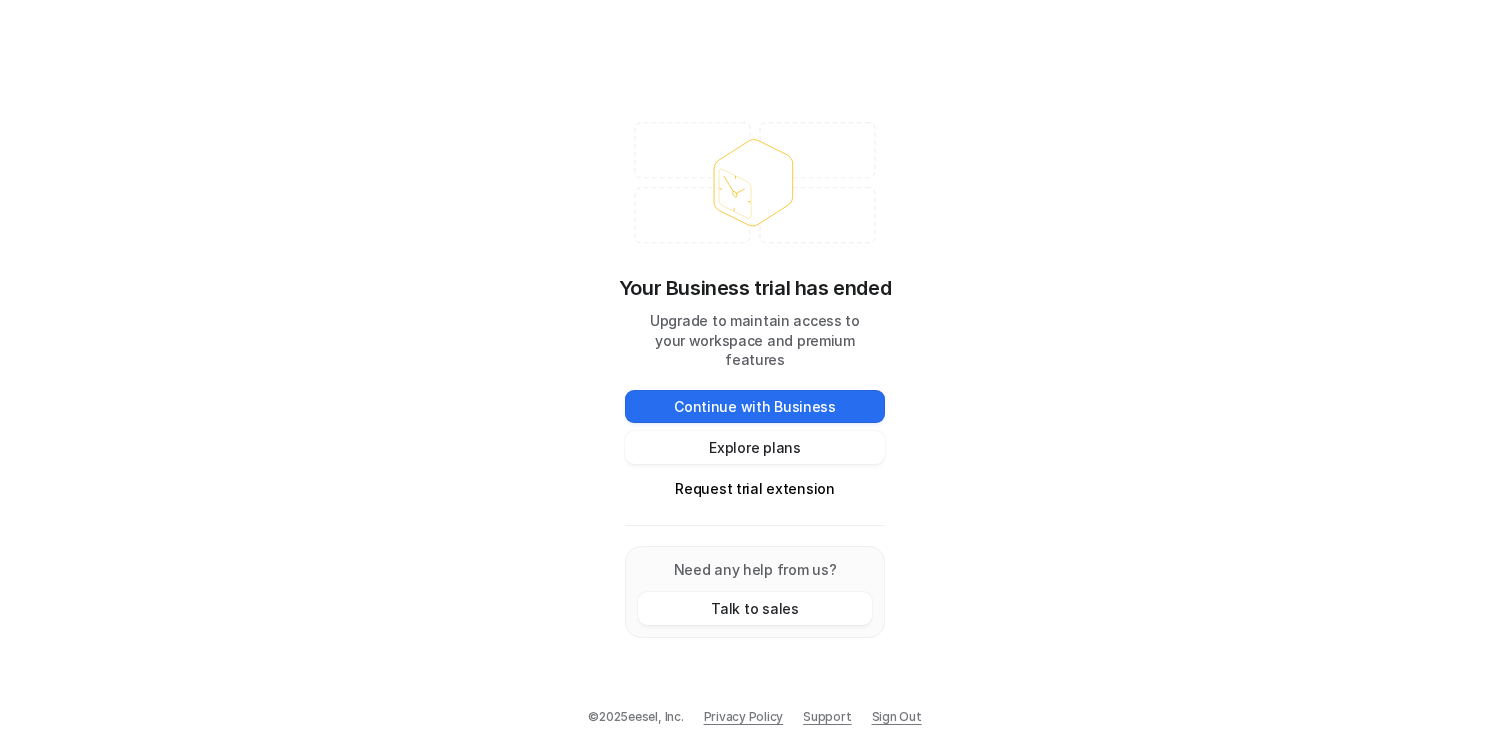 scroll, scrollTop: 0, scrollLeft: 0, axis: both 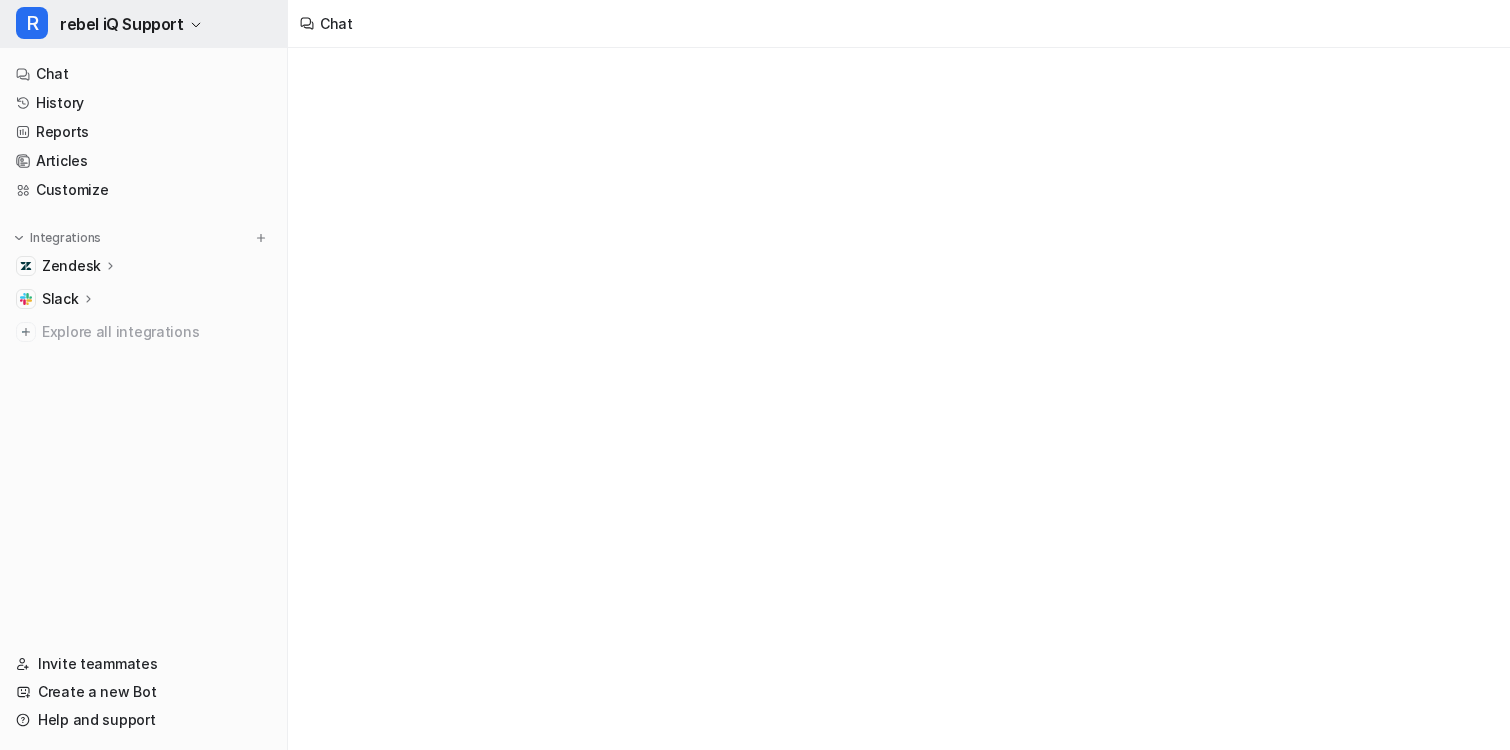 click on "R rebel iQ Support" at bounding box center (143, 24) 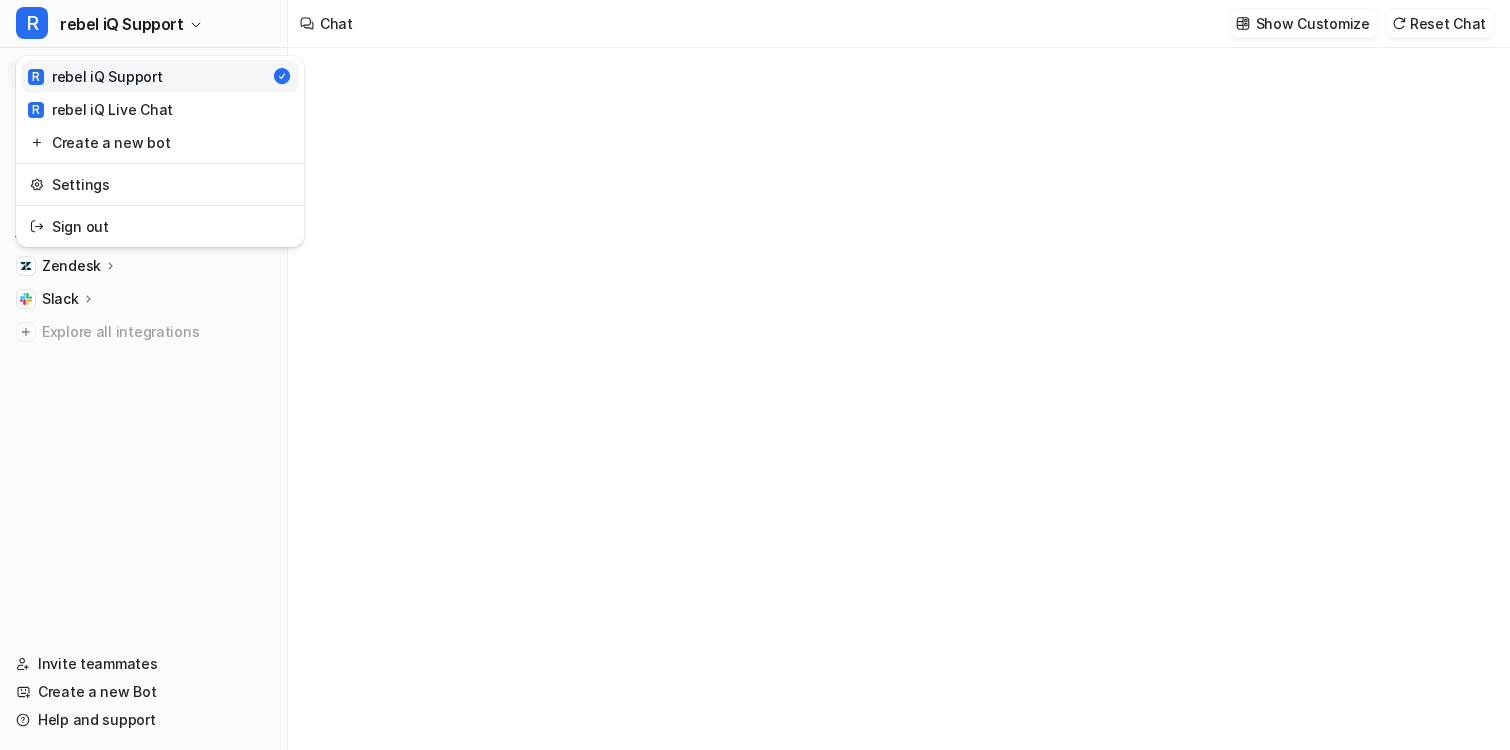 type on "**********" 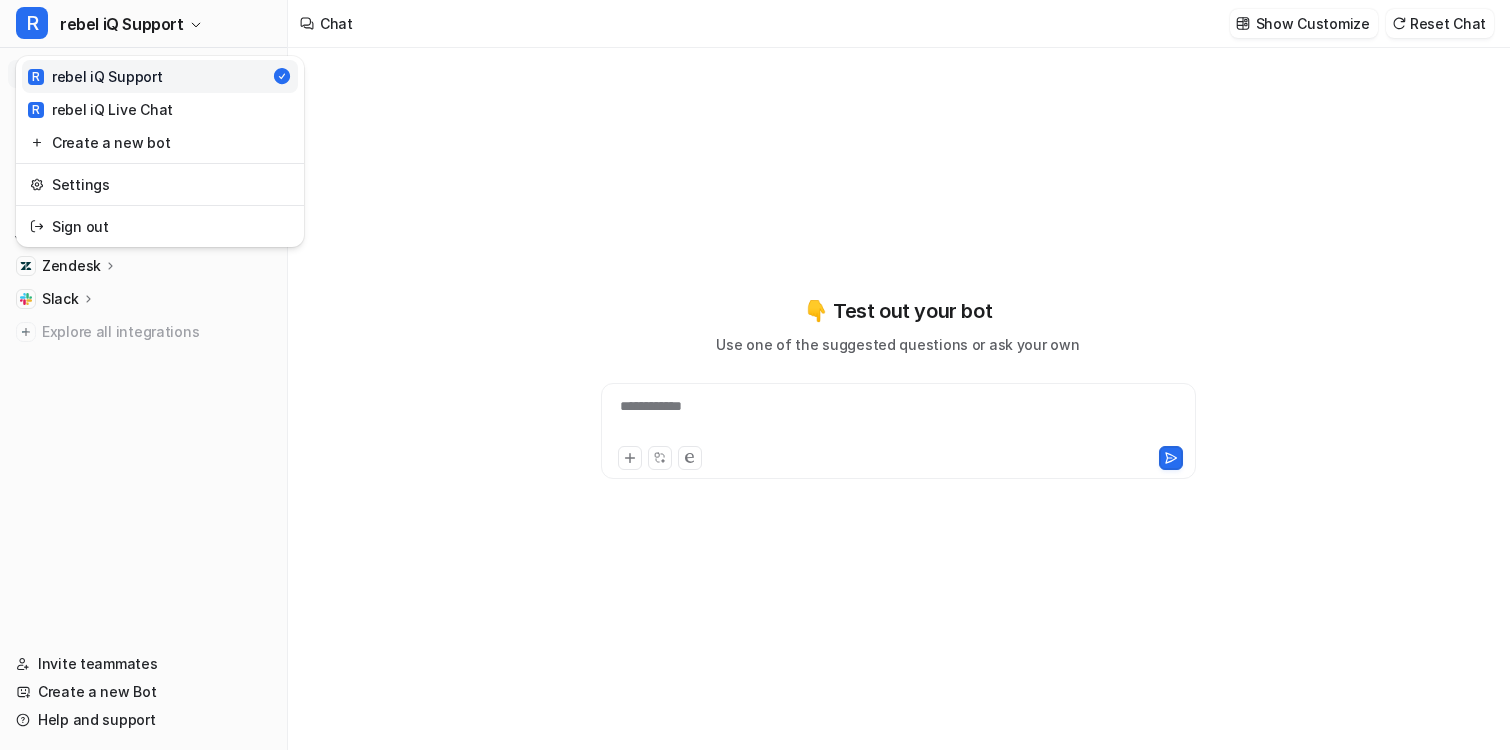 click on "**********" at bounding box center (755, 375) 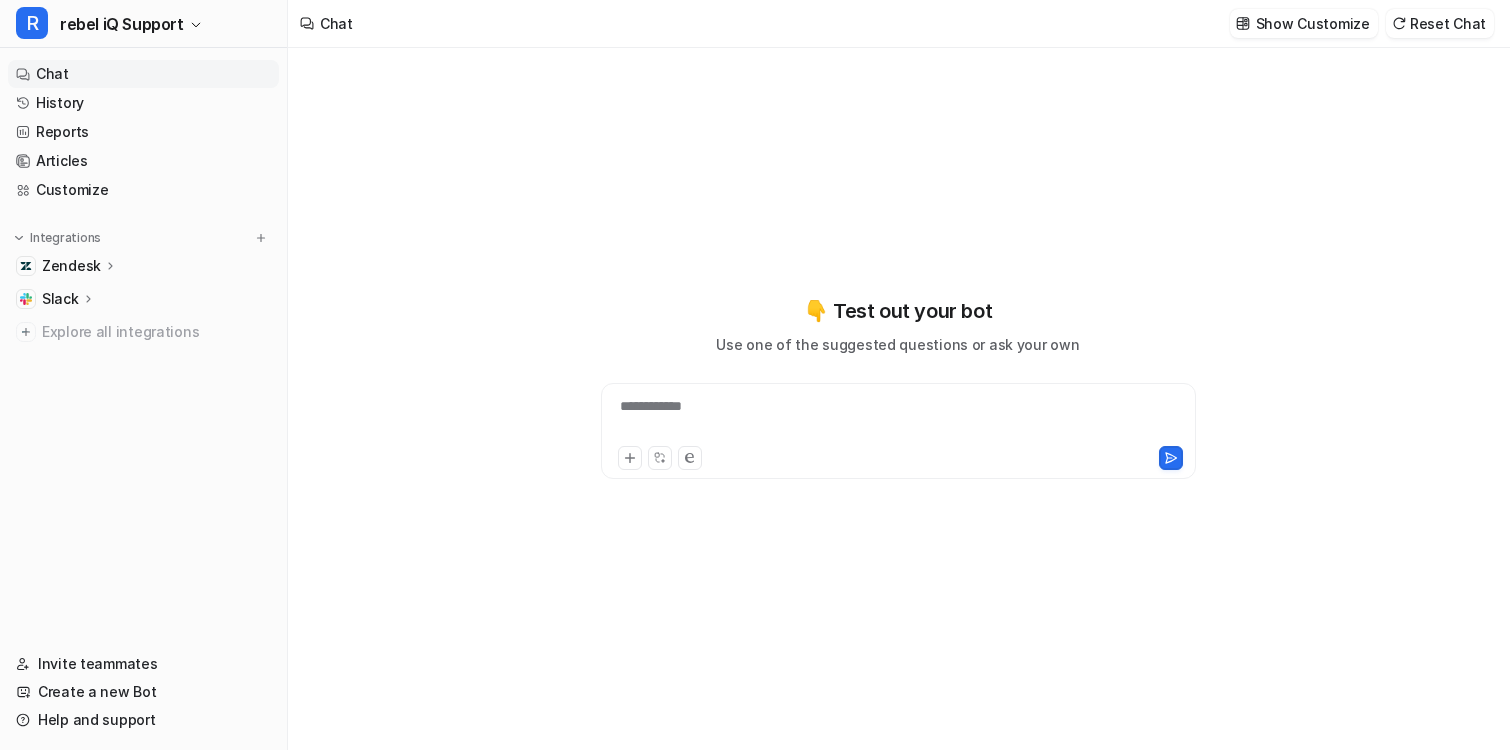 type 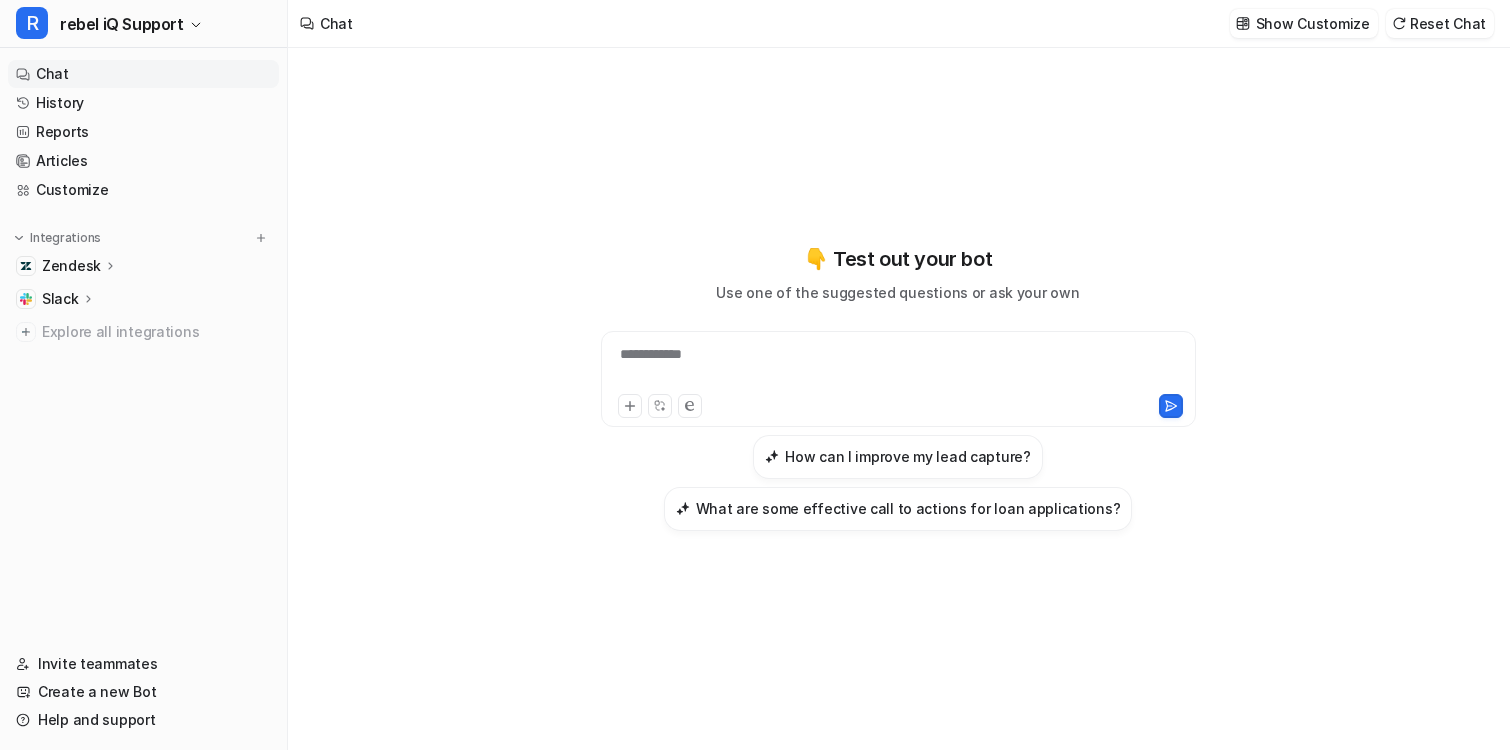 click 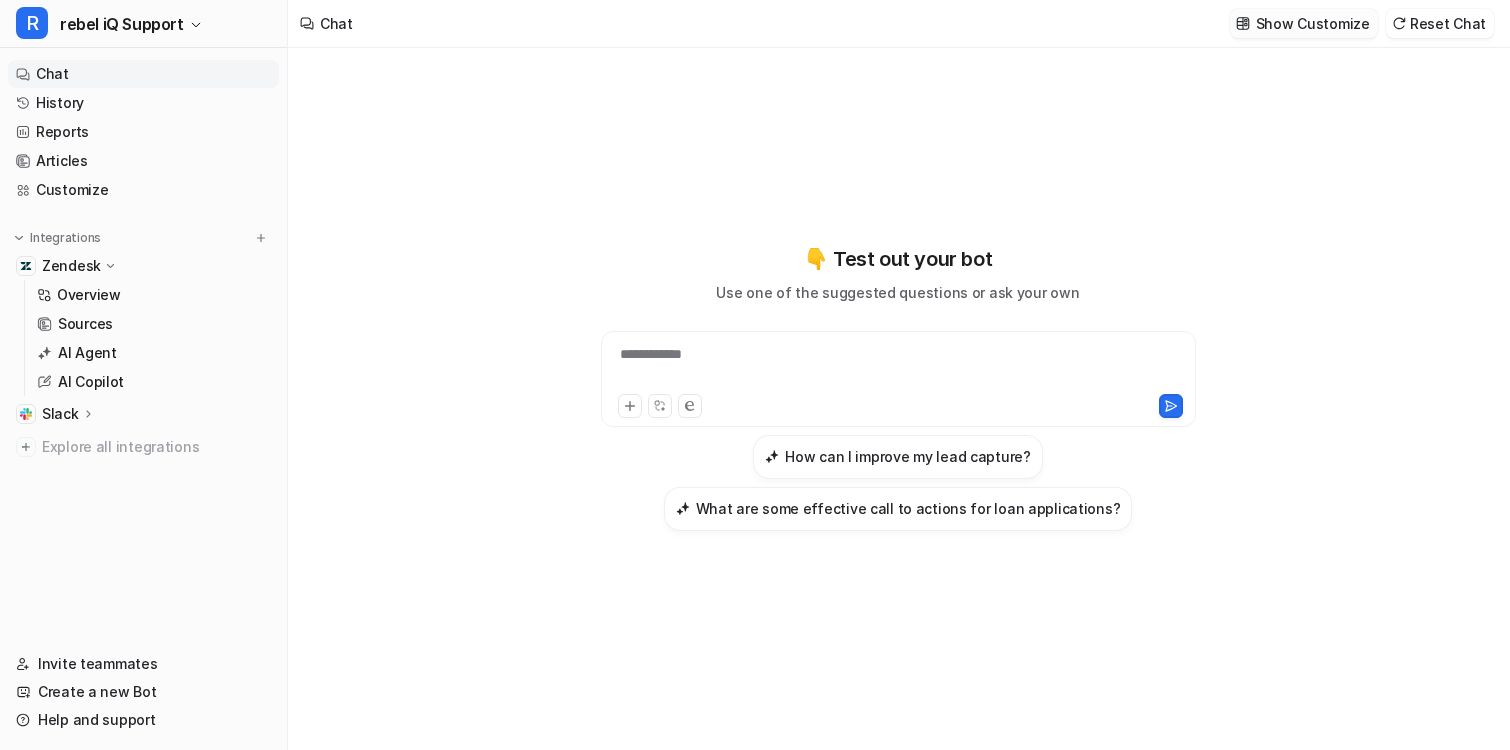 click on "Show Customize" at bounding box center [1313, 23] 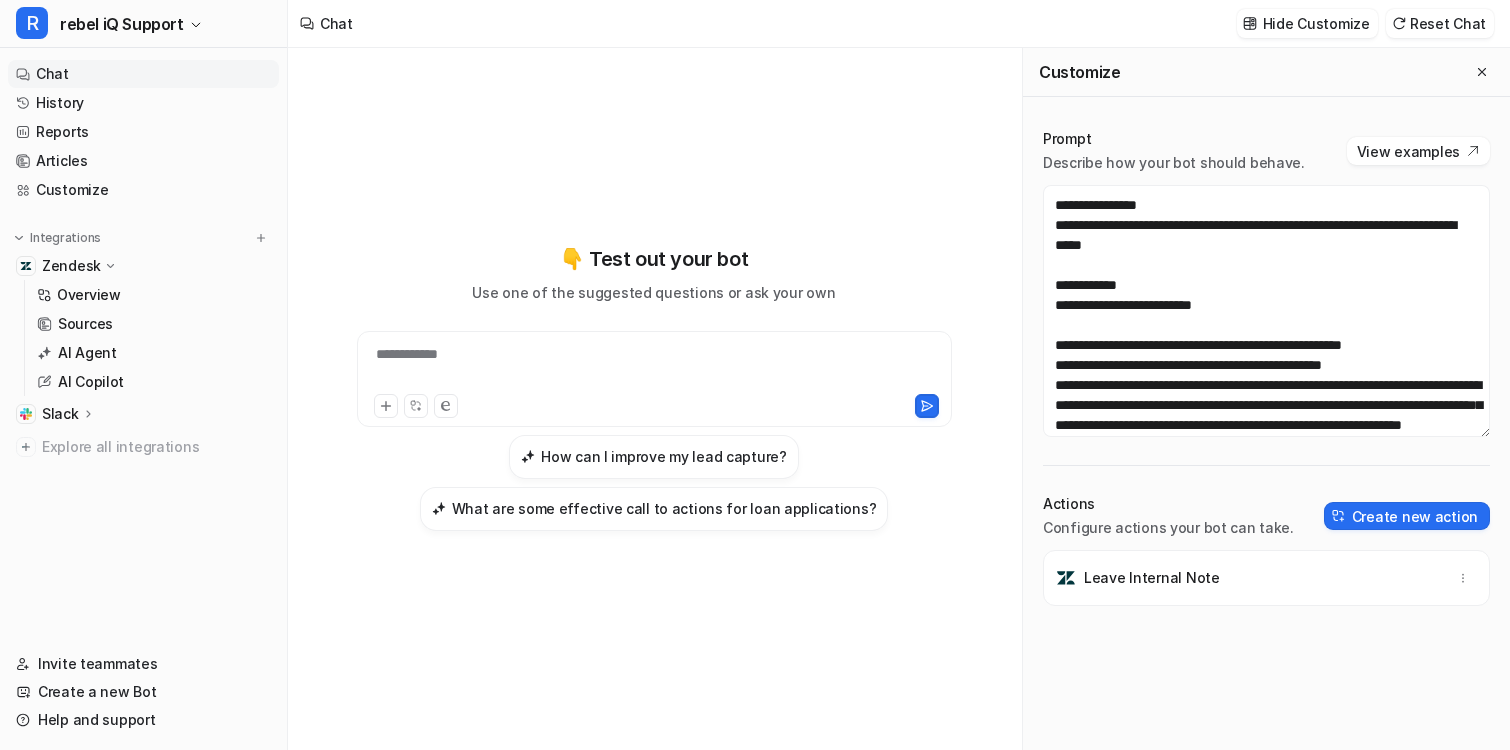 scroll, scrollTop: 340, scrollLeft: 0, axis: vertical 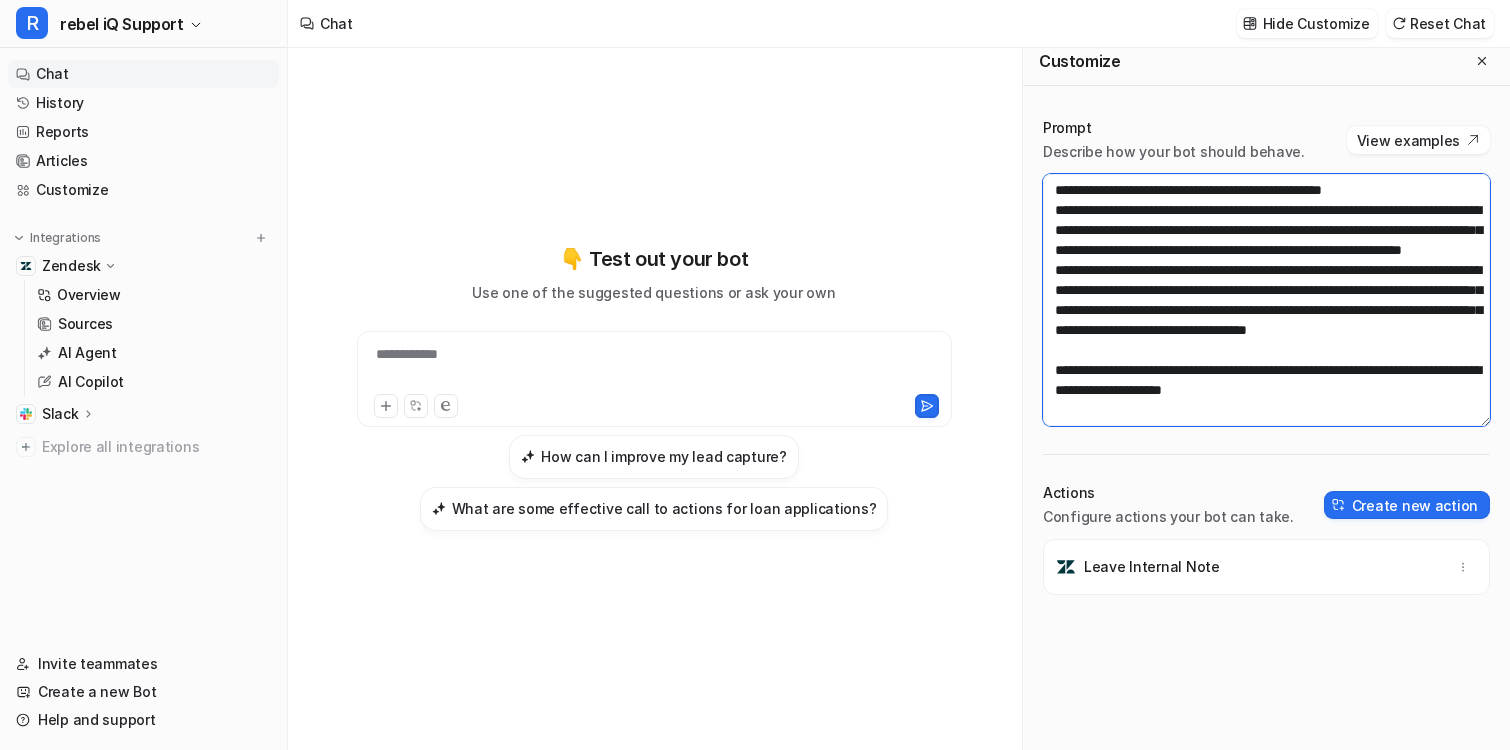 click at bounding box center (1266, 300) 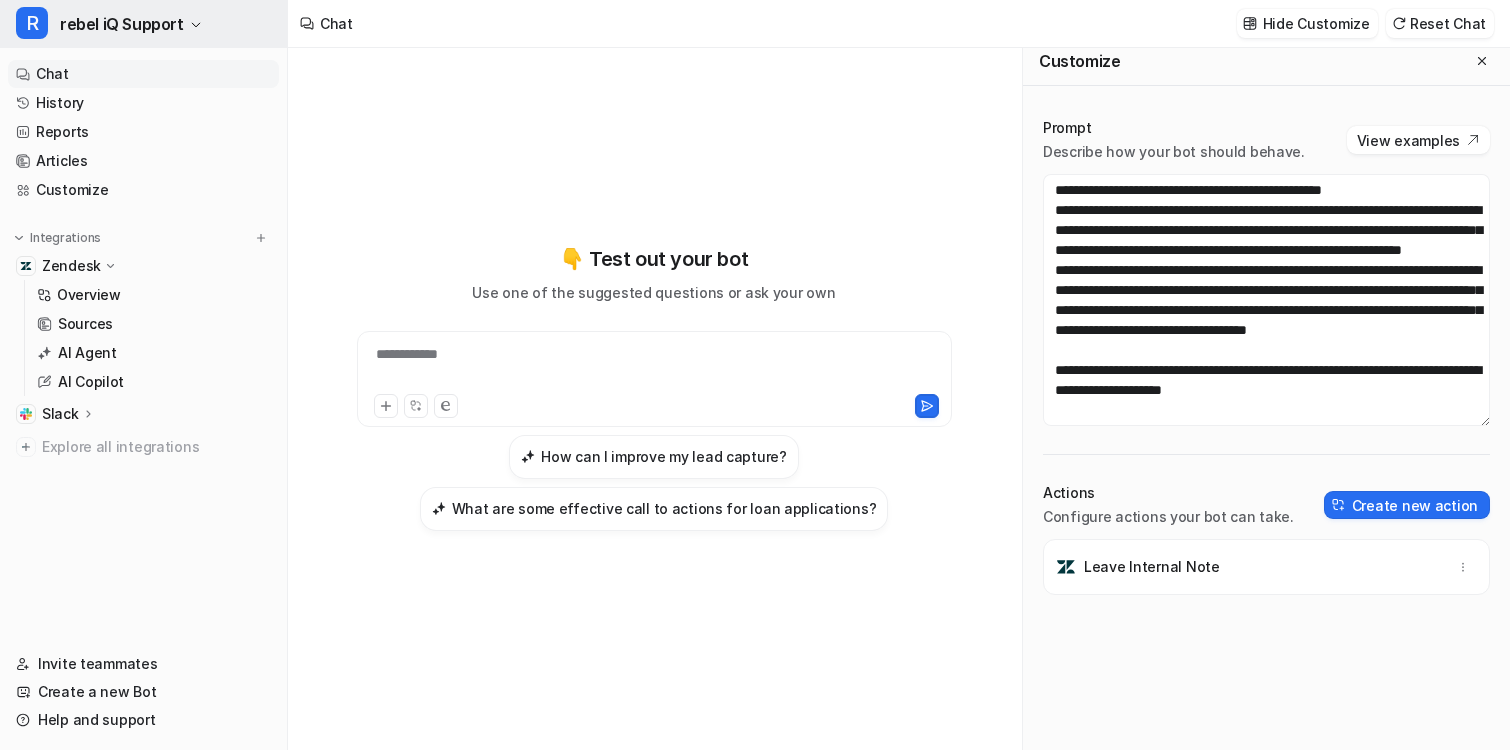 click on "rebel iQ Support" at bounding box center (122, 24) 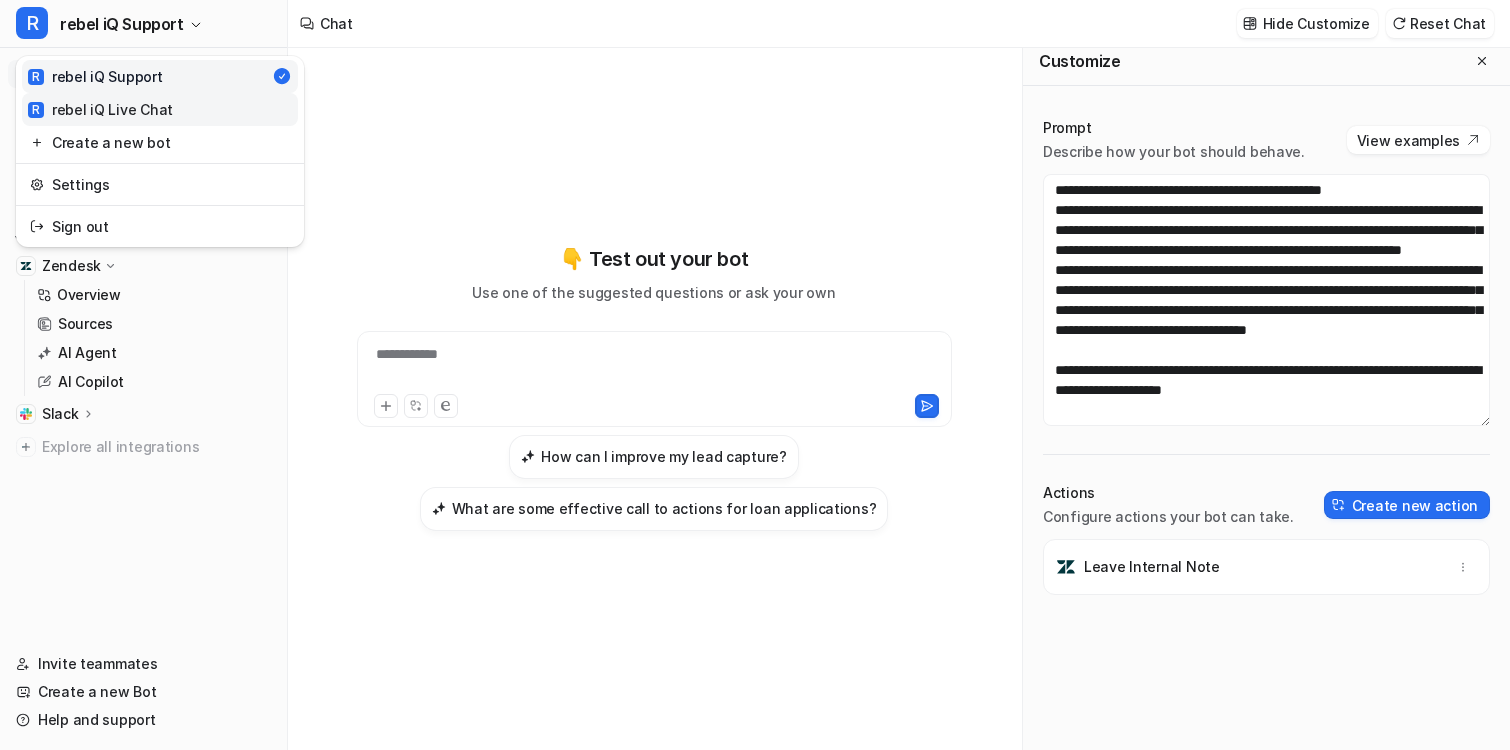 click on "R rebel iQ Live Chat" at bounding box center (100, 109) 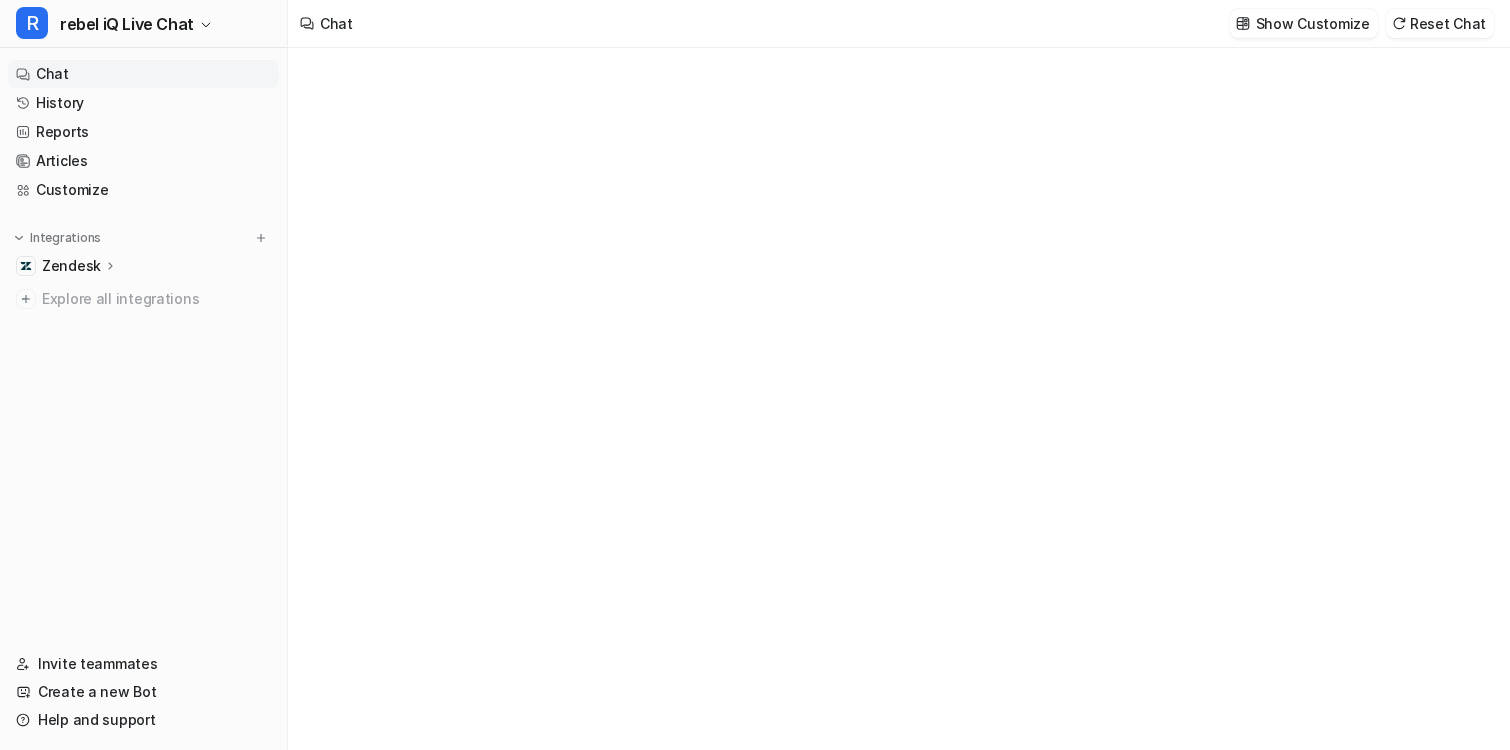 type on "**********" 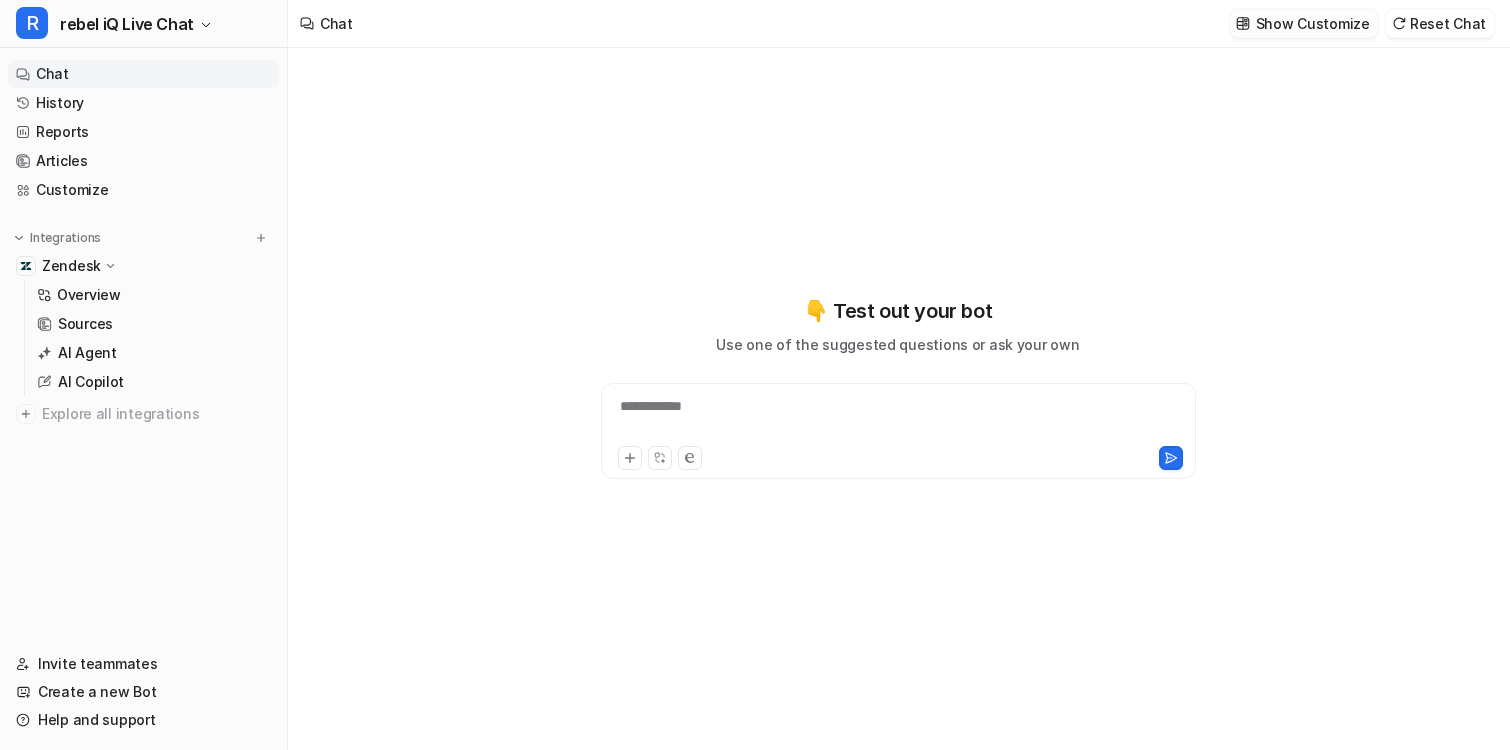 click on "Show Customize" at bounding box center [1313, 23] 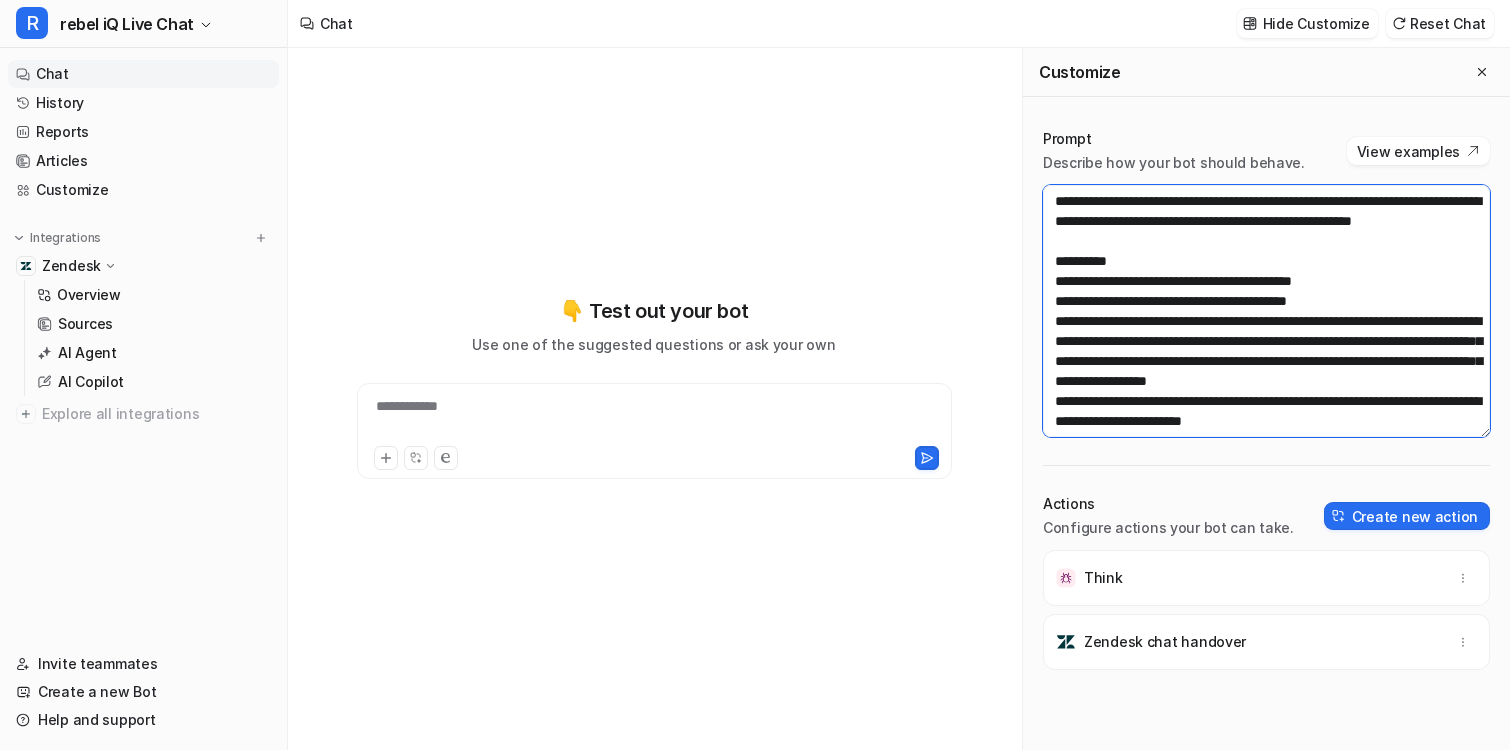 click at bounding box center [1266, 311] 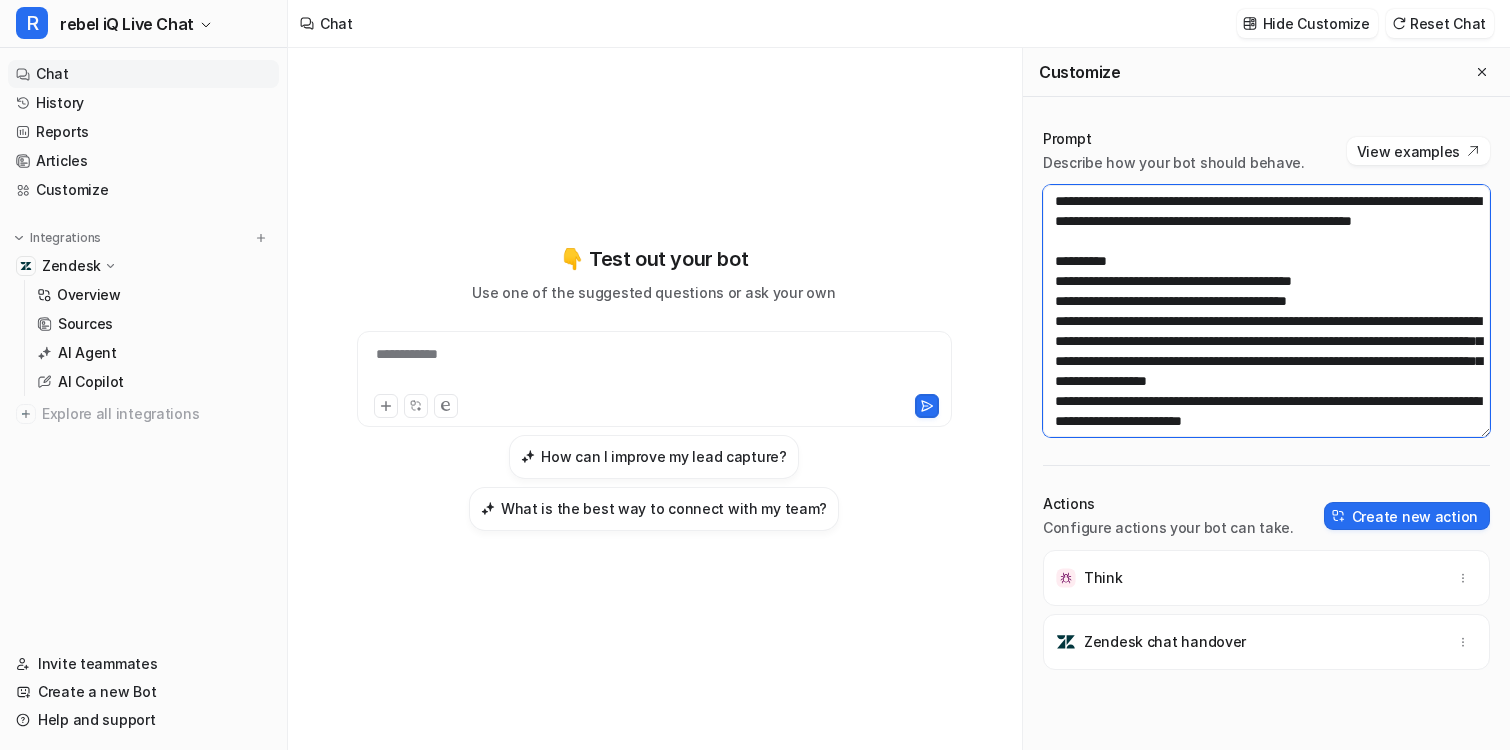 click at bounding box center [1266, 311] 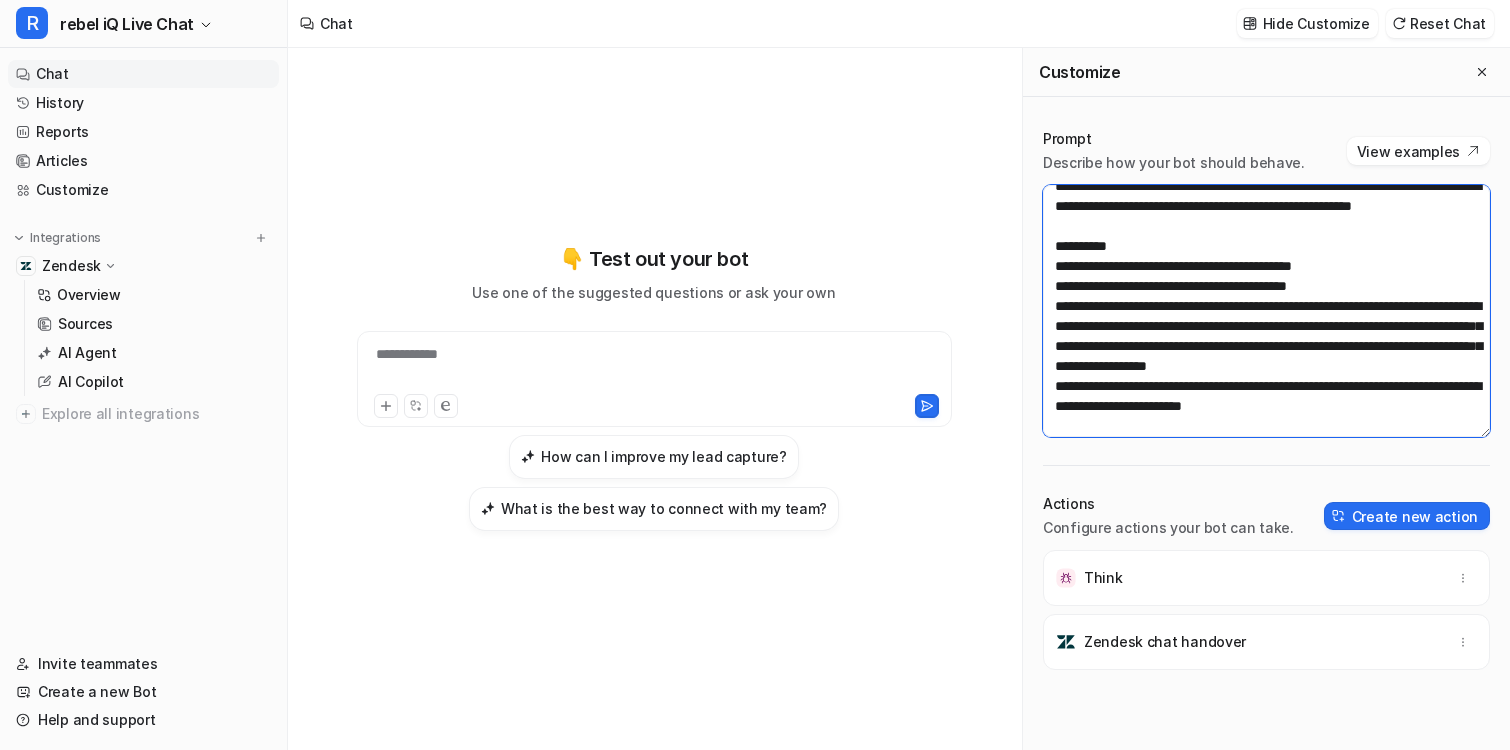 scroll, scrollTop: 14, scrollLeft: 0, axis: vertical 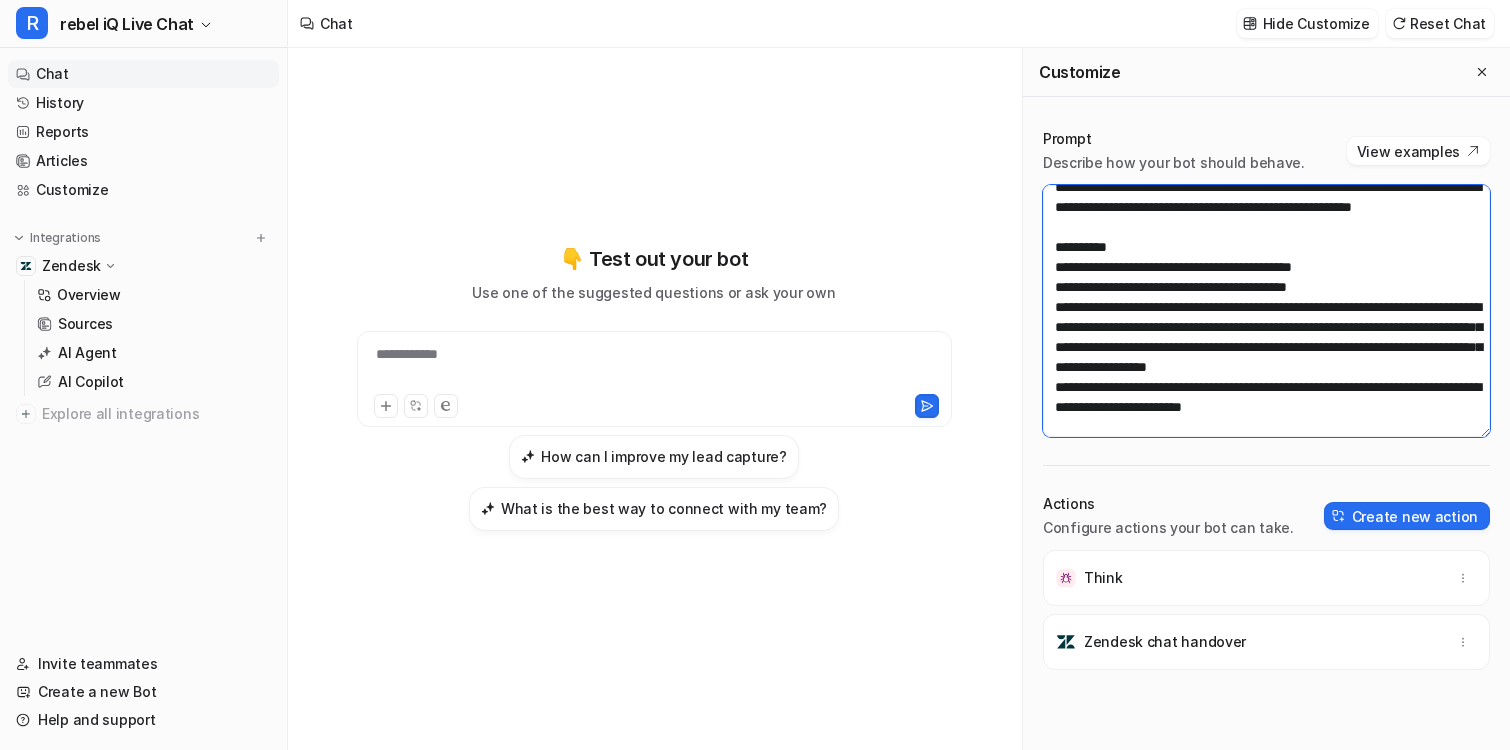 click at bounding box center (1266, 311) 